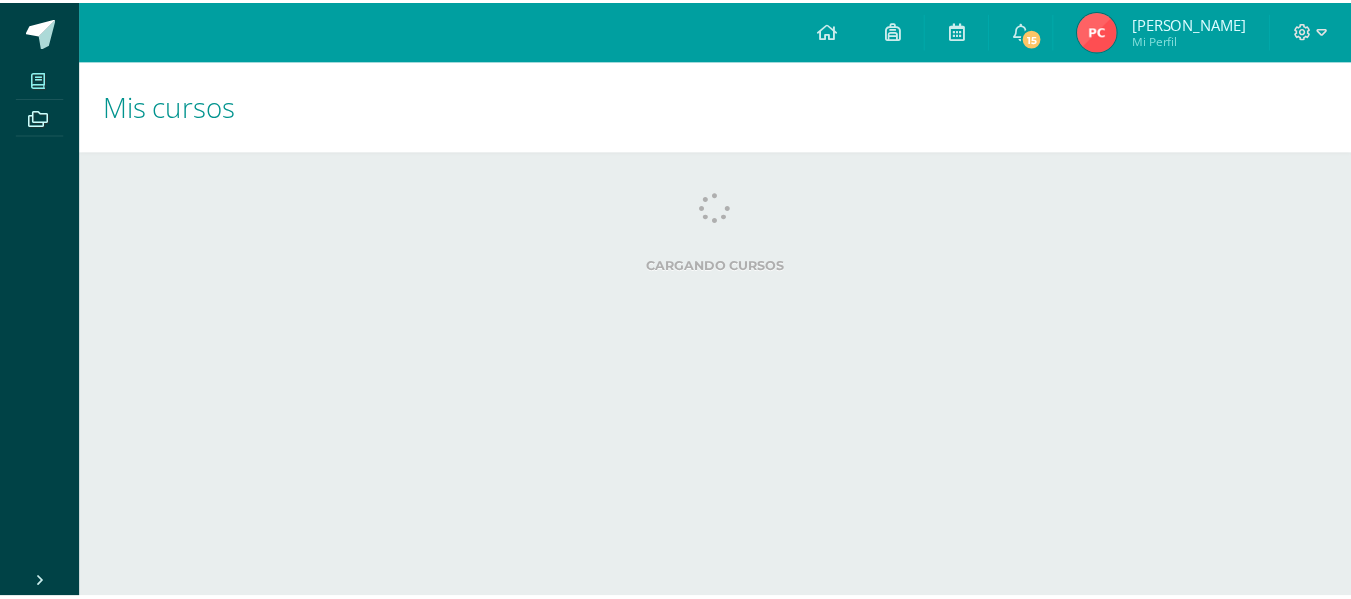 scroll, scrollTop: 0, scrollLeft: 0, axis: both 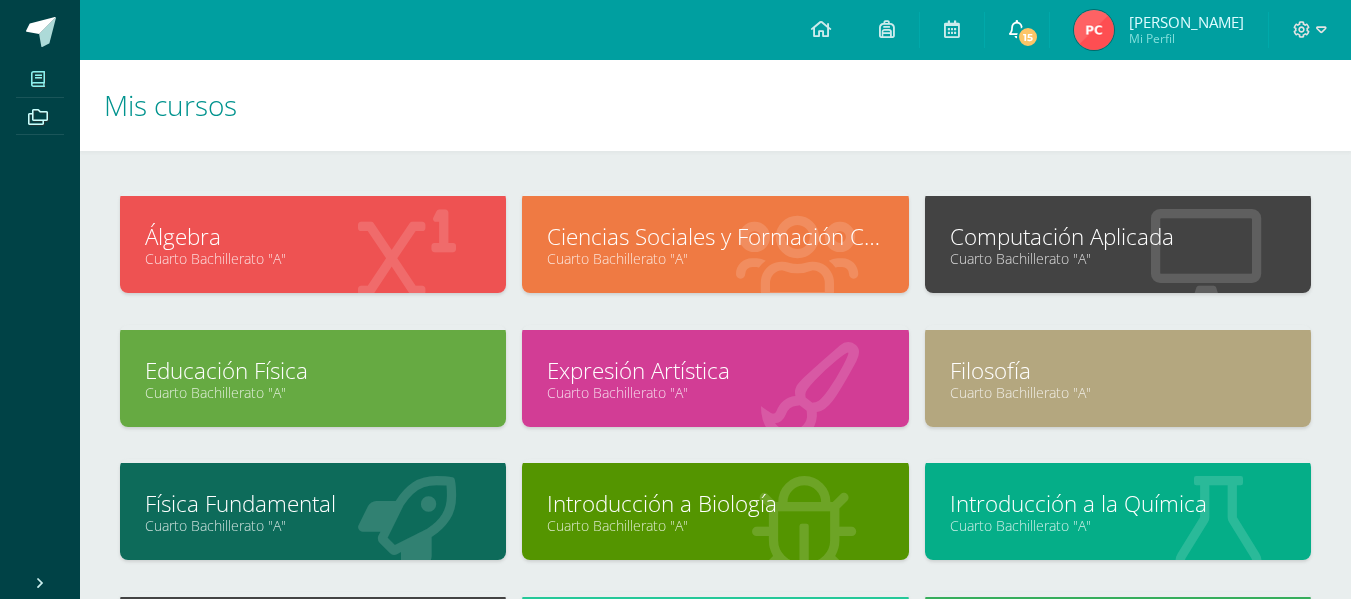 click at bounding box center (1017, 29) 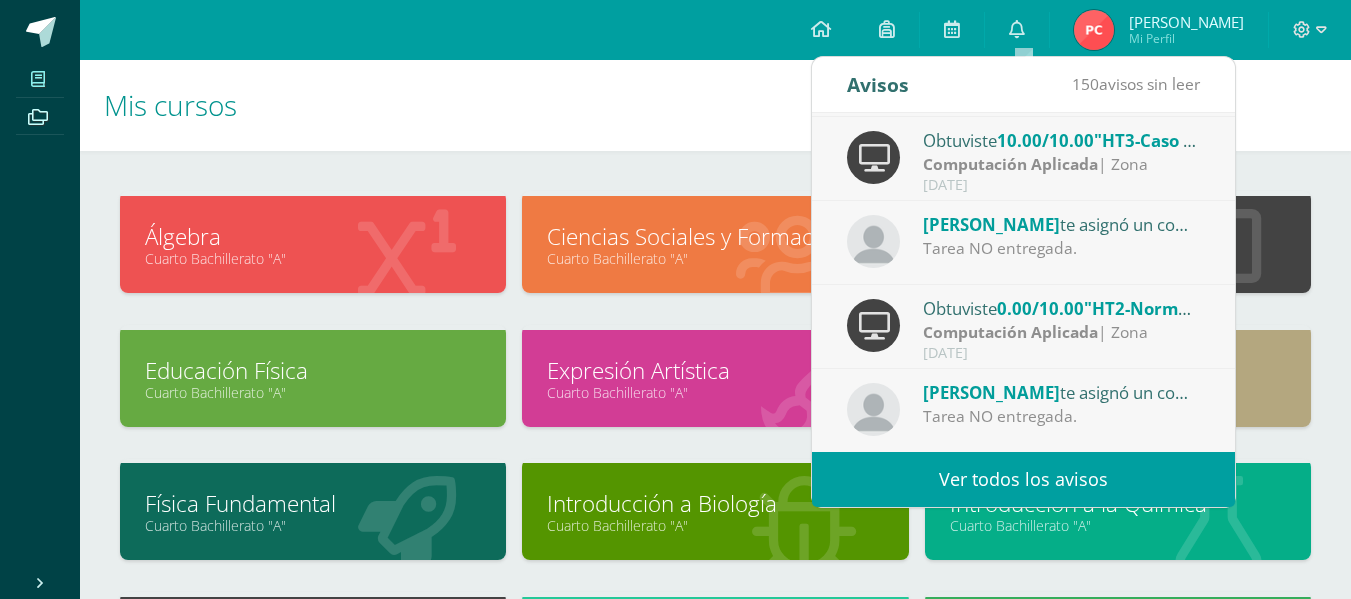 scroll, scrollTop: 333, scrollLeft: 0, axis: vertical 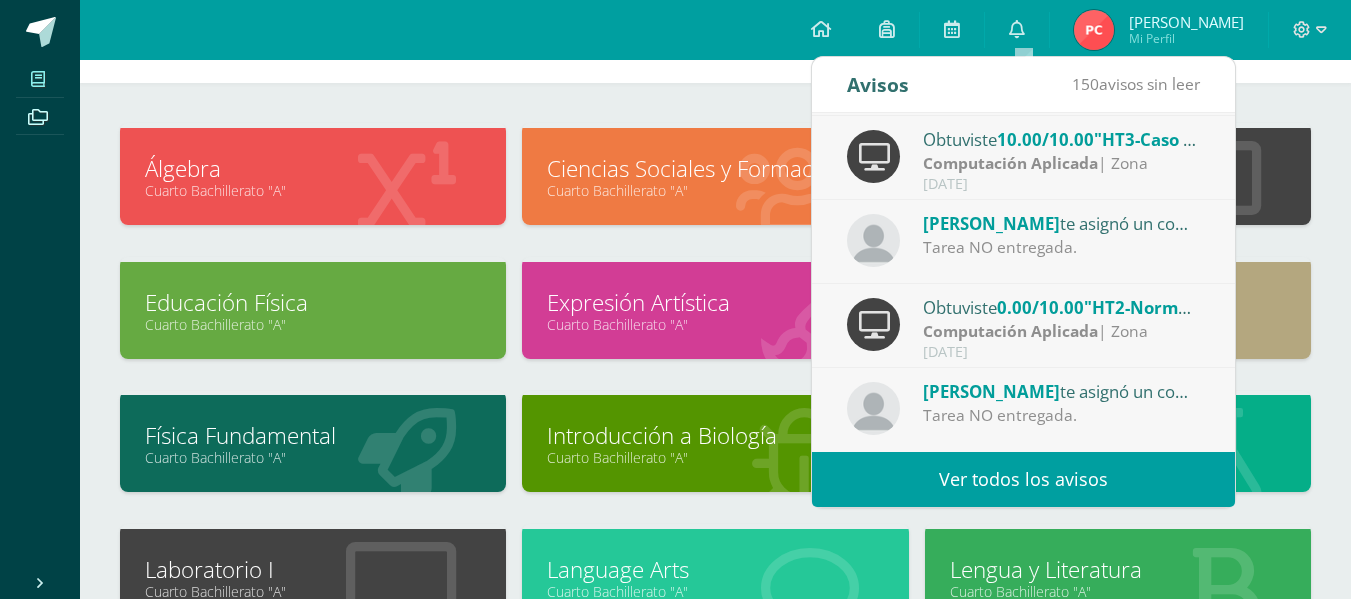 click on ""HT2-Normalización"" at bounding box center (1171, 307) 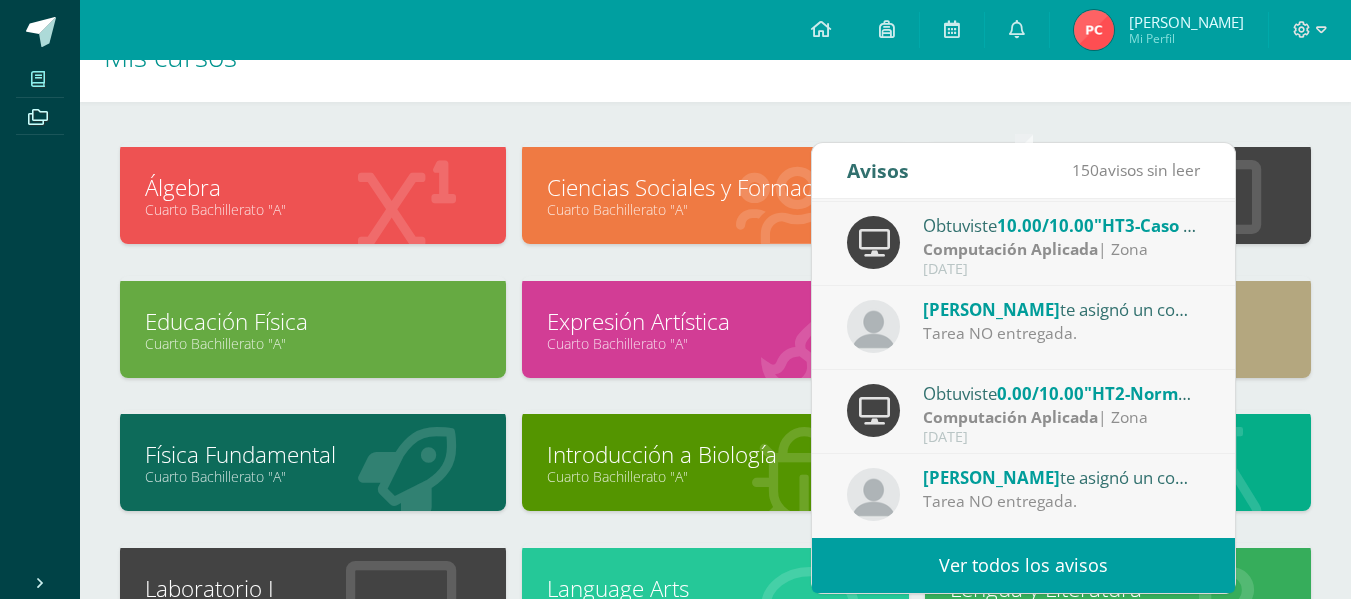 scroll, scrollTop: 48, scrollLeft: 0, axis: vertical 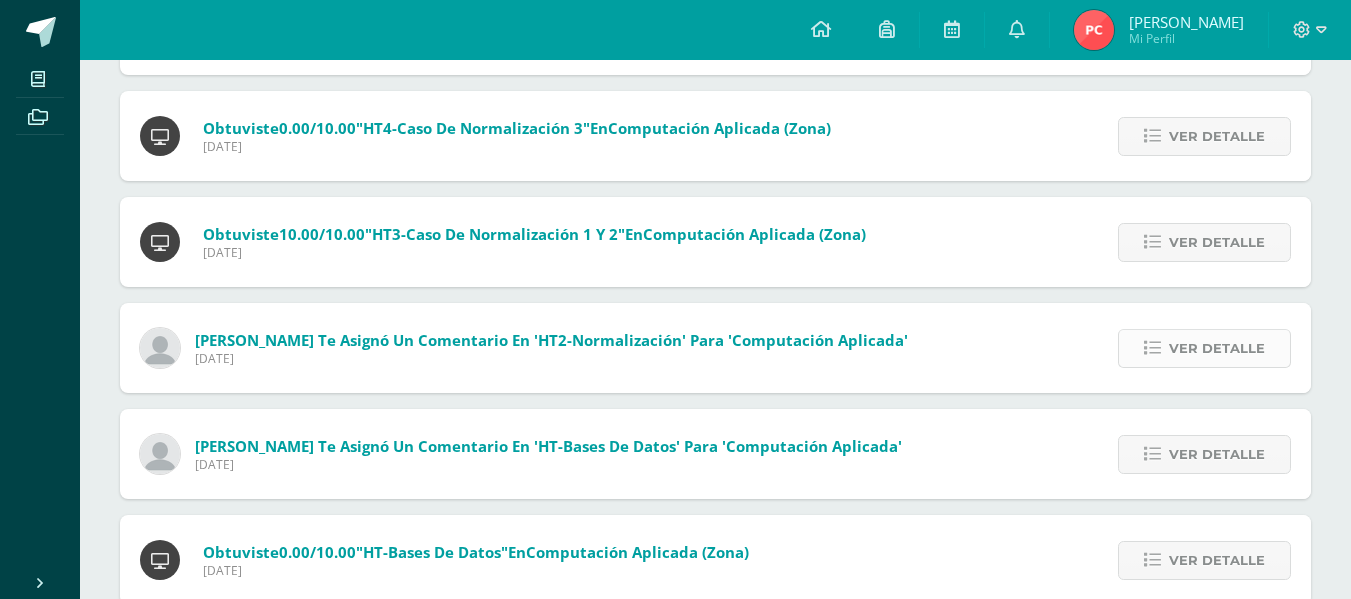click on "Ver detalle" at bounding box center (1204, 348) 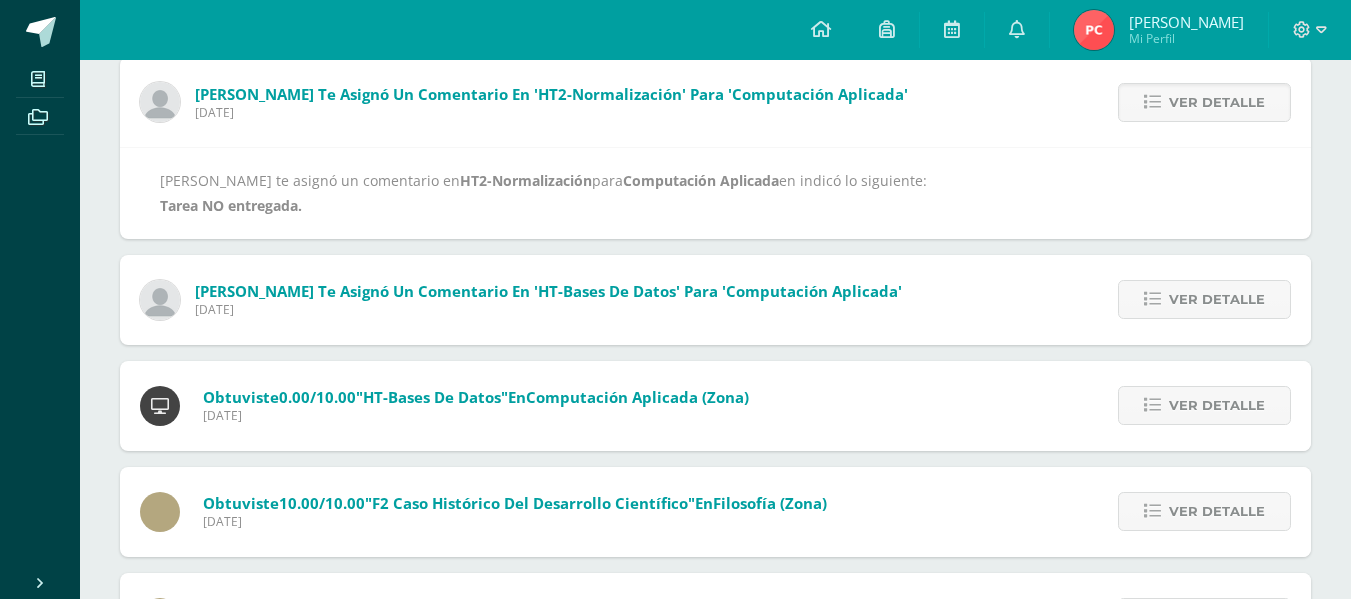 scroll, scrollTop: 782, scrollLeft: 0, axis: vertical 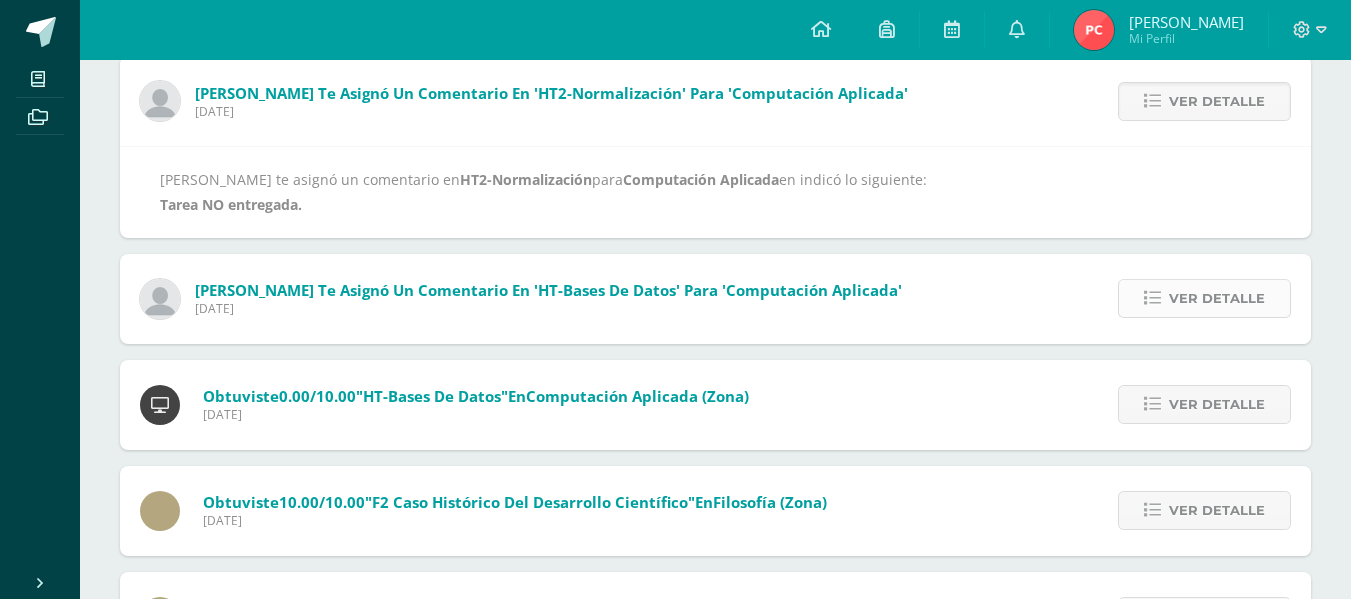 click on "Ver detalle" at bounding box center [1217, 298] 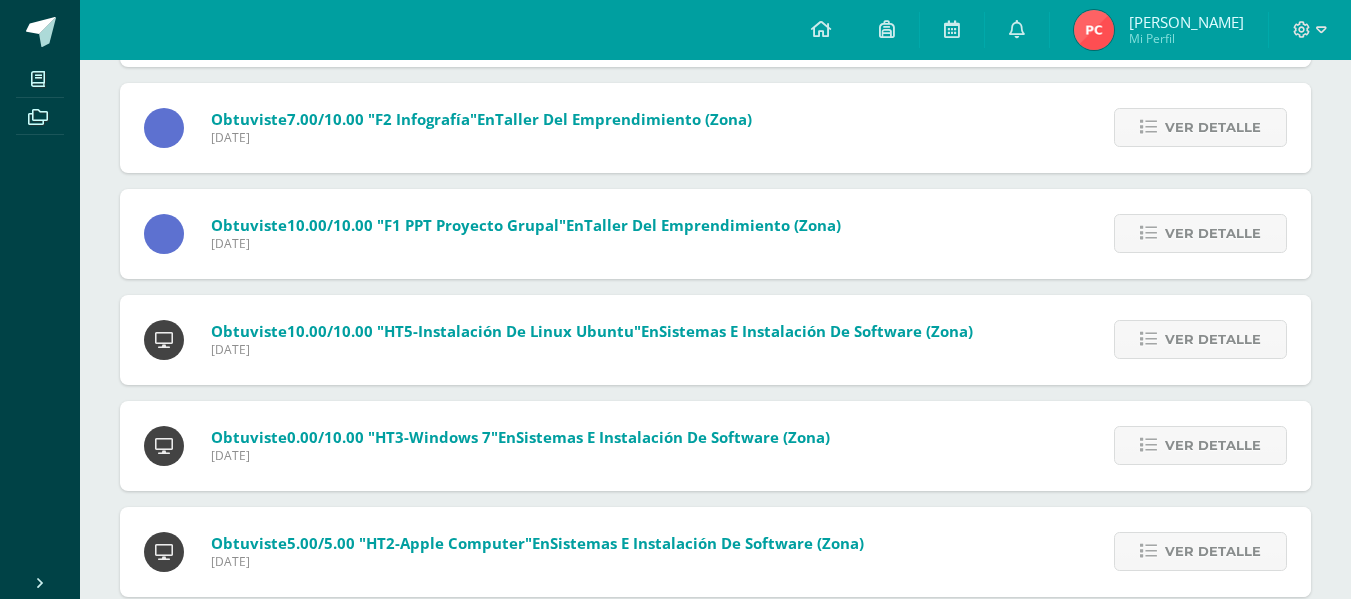 scroll, scrollTop: 1800, scrollLeft: 0, axis: vertical 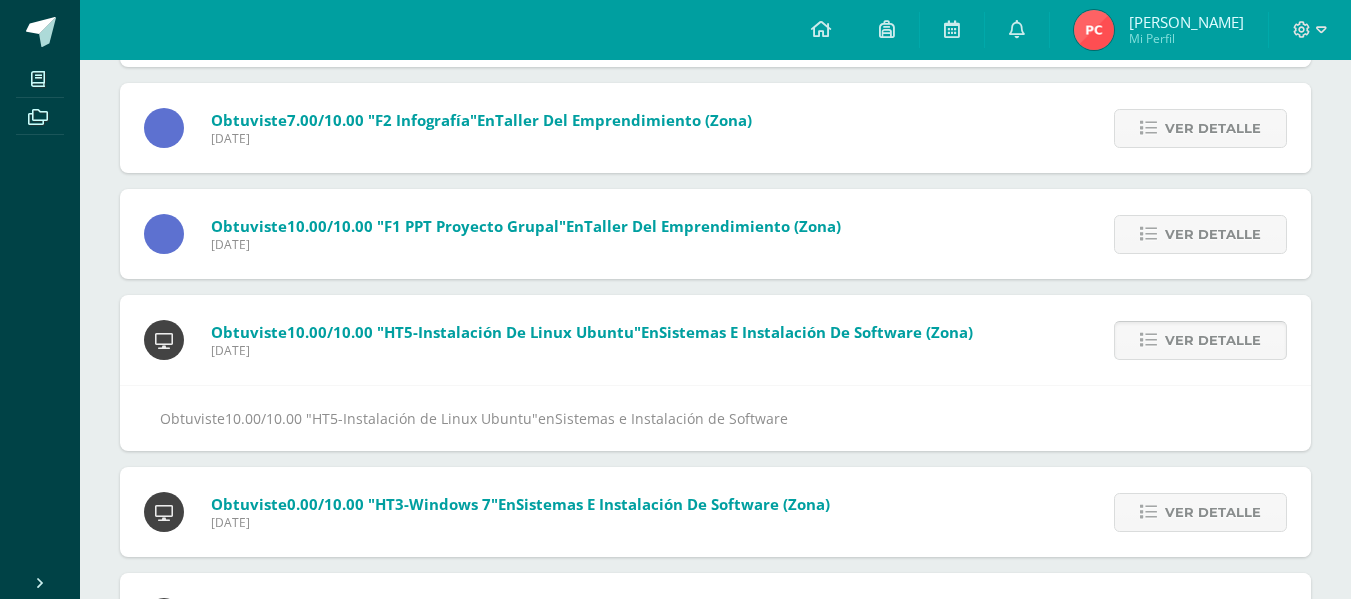 click on "Ver detalle" at bounding box center [1213, 340] 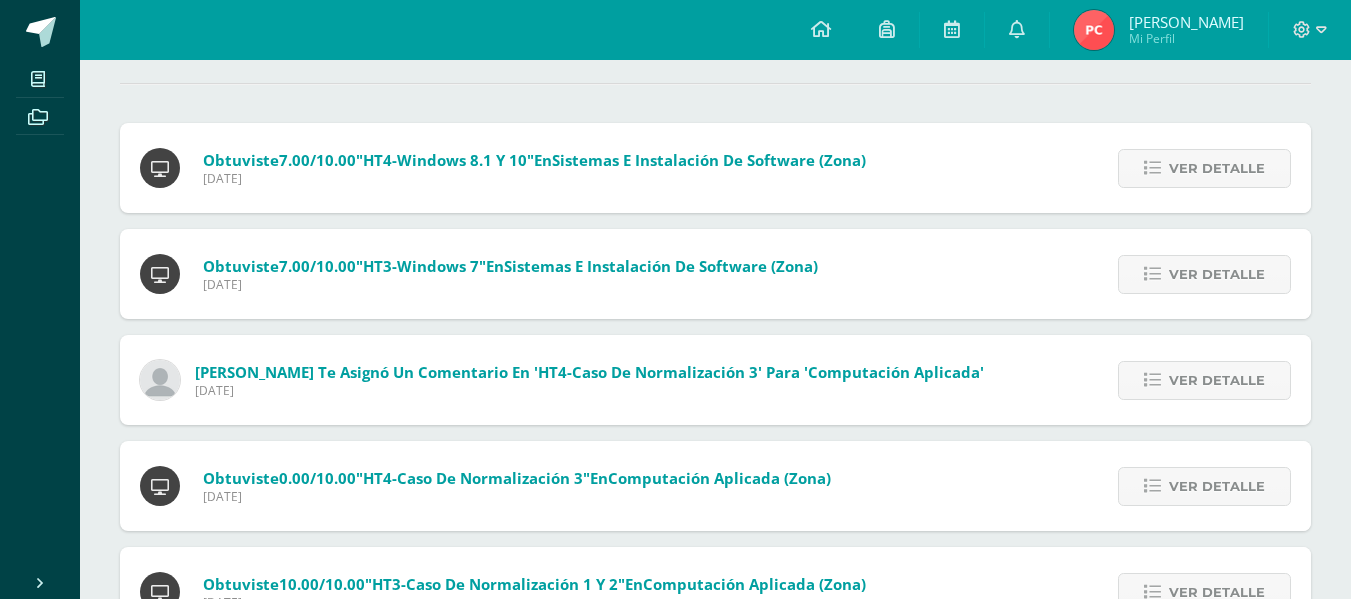 scroll, scrollTop: 0, scrollLeft: 0, axis: both 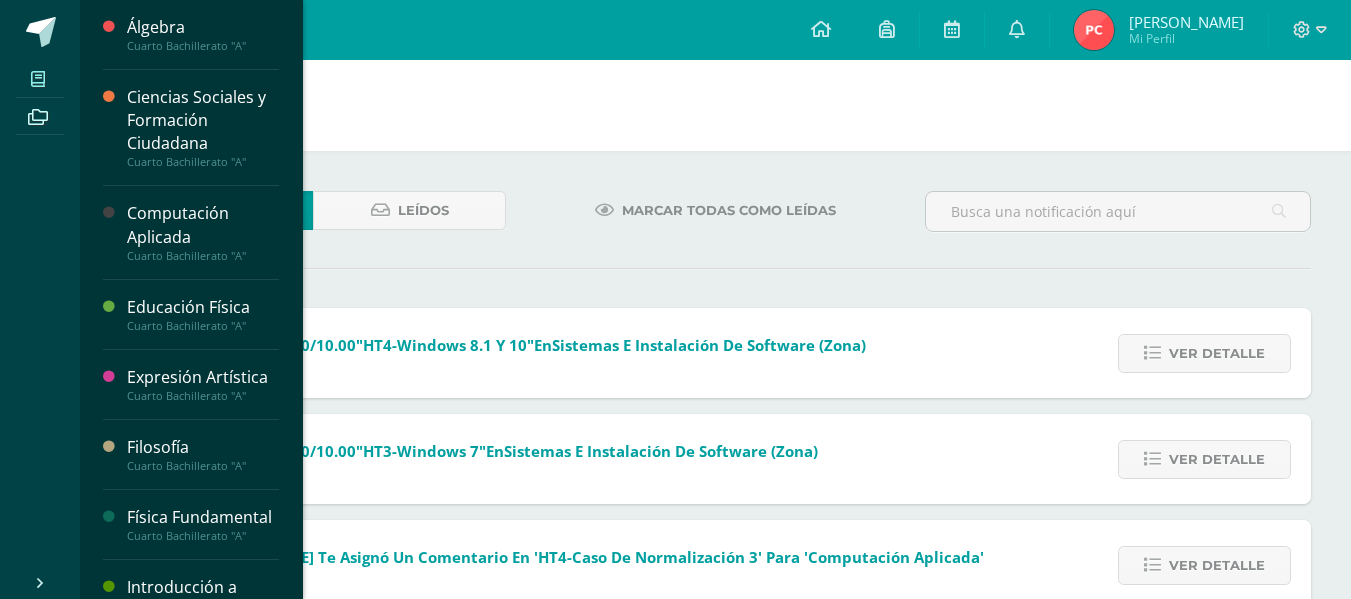 click at bounding box center [38, 79] 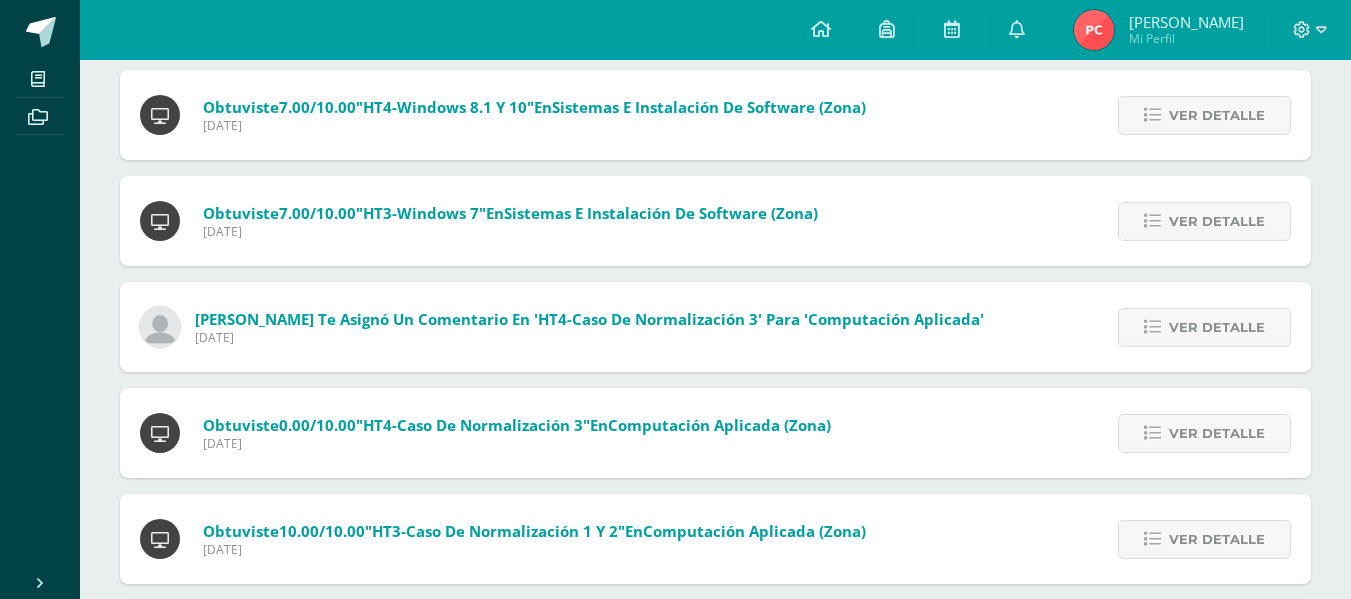 scroll, scrollTop: 237, scrollLeft: 0, axis: vertical 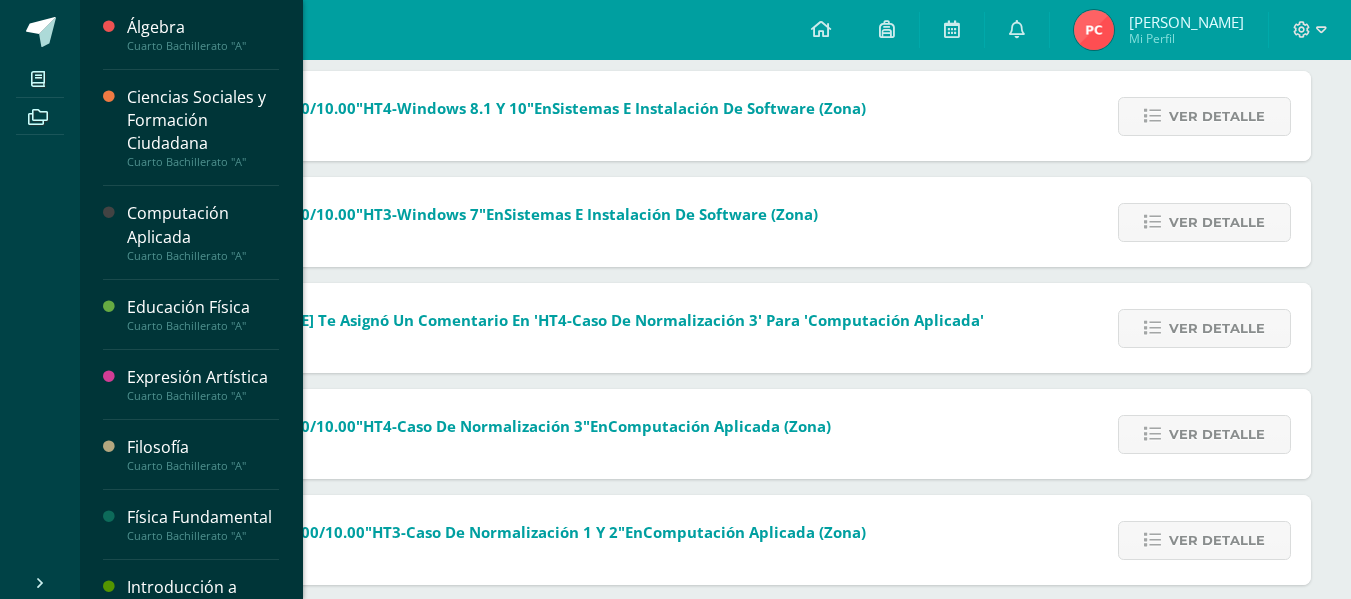 click on "Computación Aplicada" at bounding box center (203, 225) 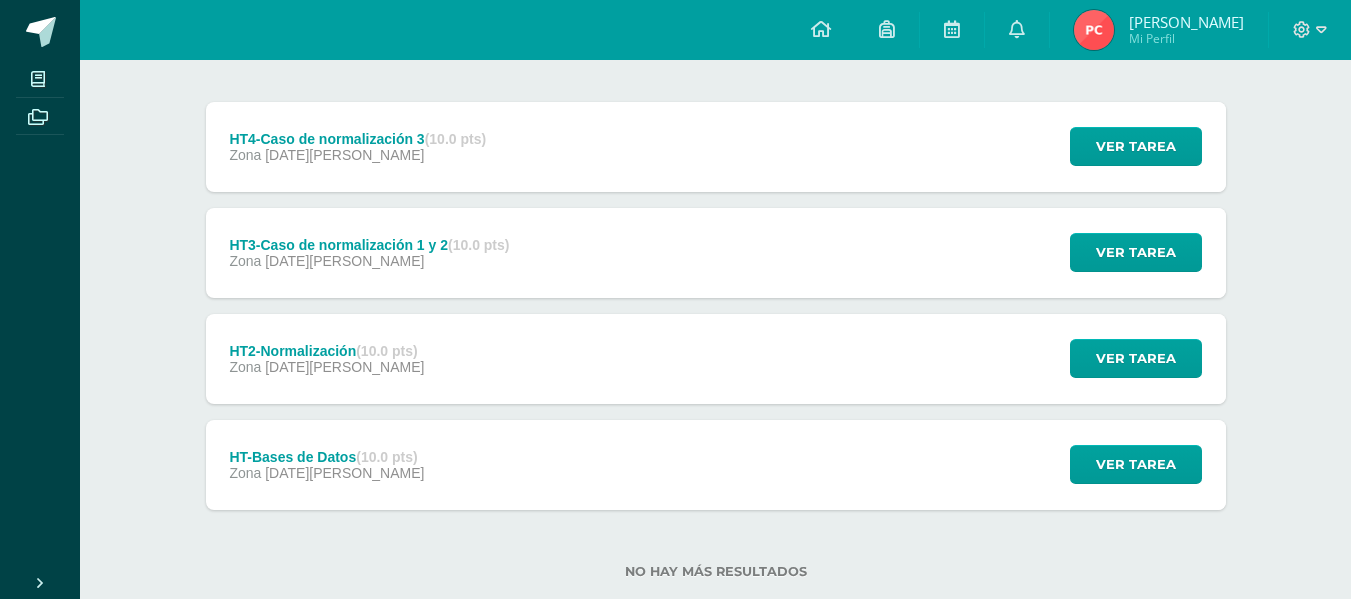scroll, scrollTop: 235, scrollLeft: 0, axis: vertical 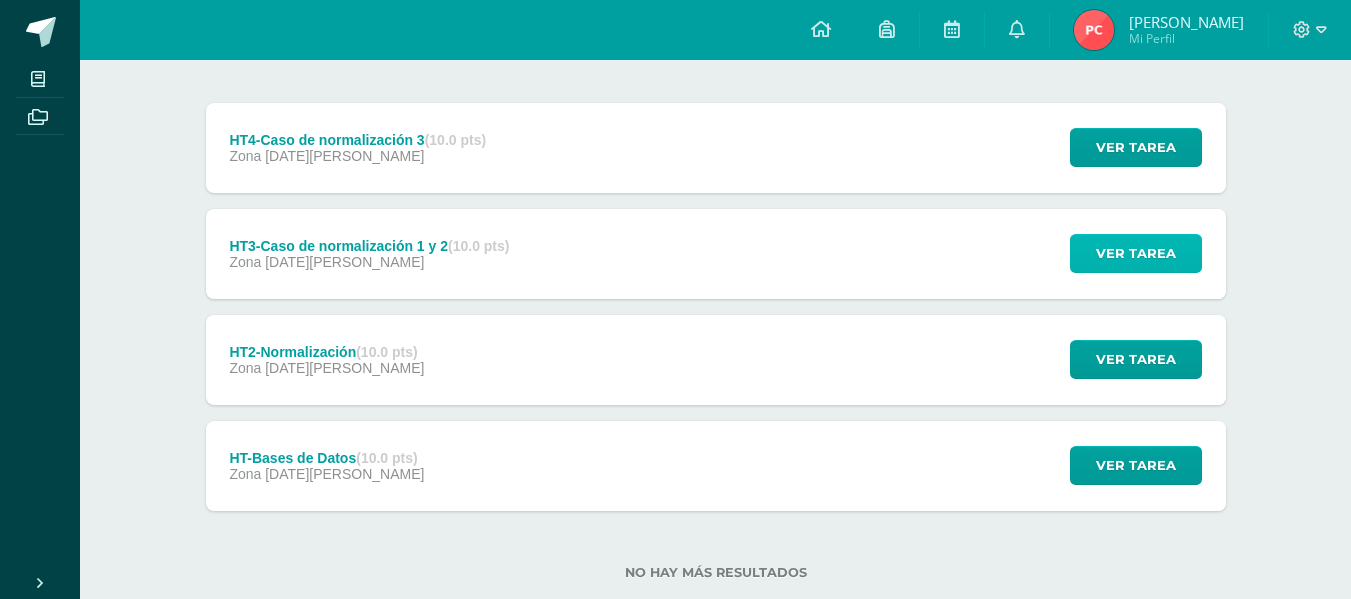 click on "Ver tarea" at bounding box center (1136, 253) 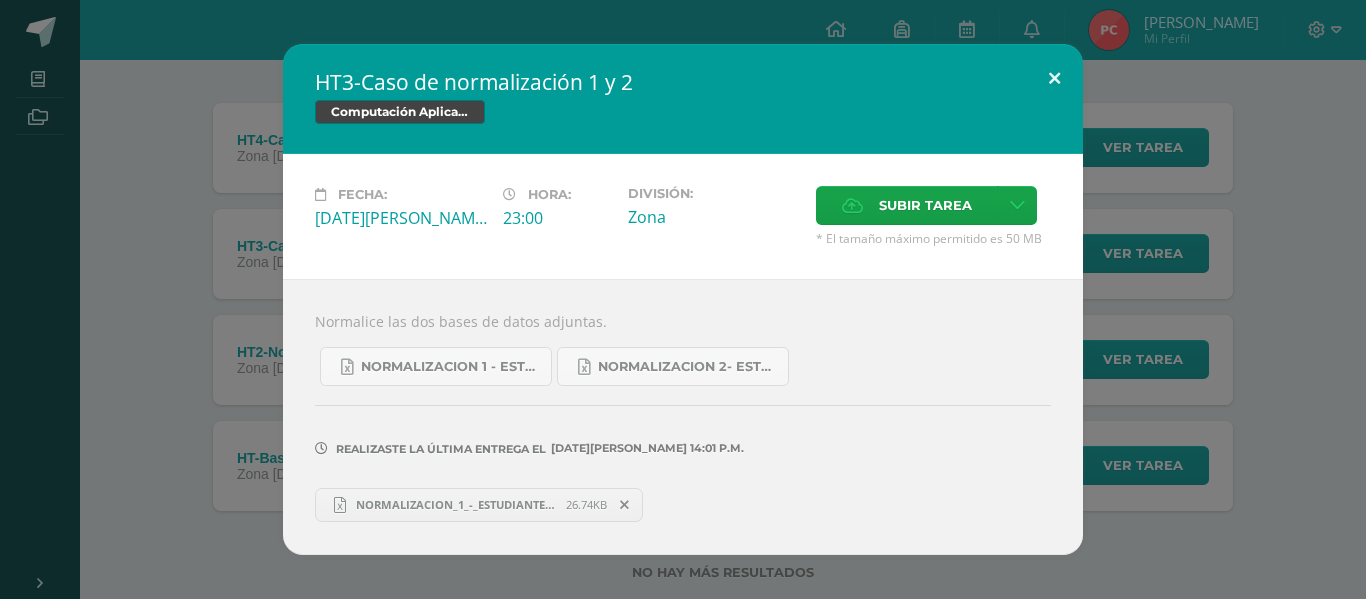 click at bounding box center [1054, 78] 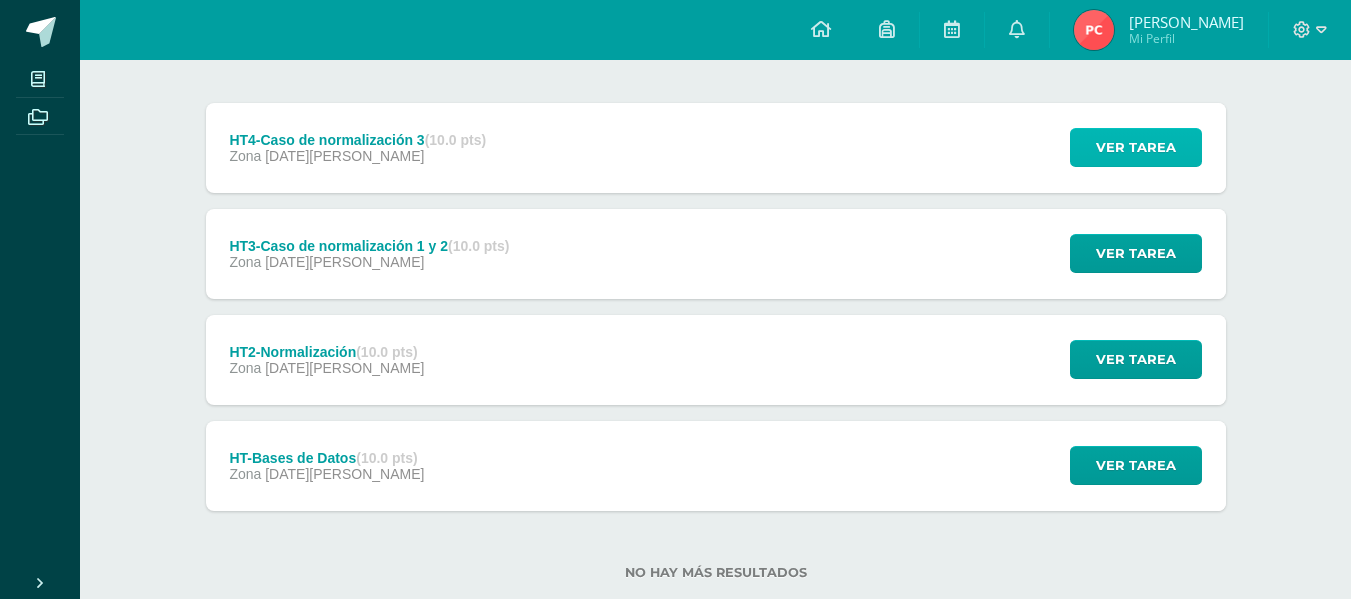 click on "Ver tarea" at bounding box center (1136, 147) 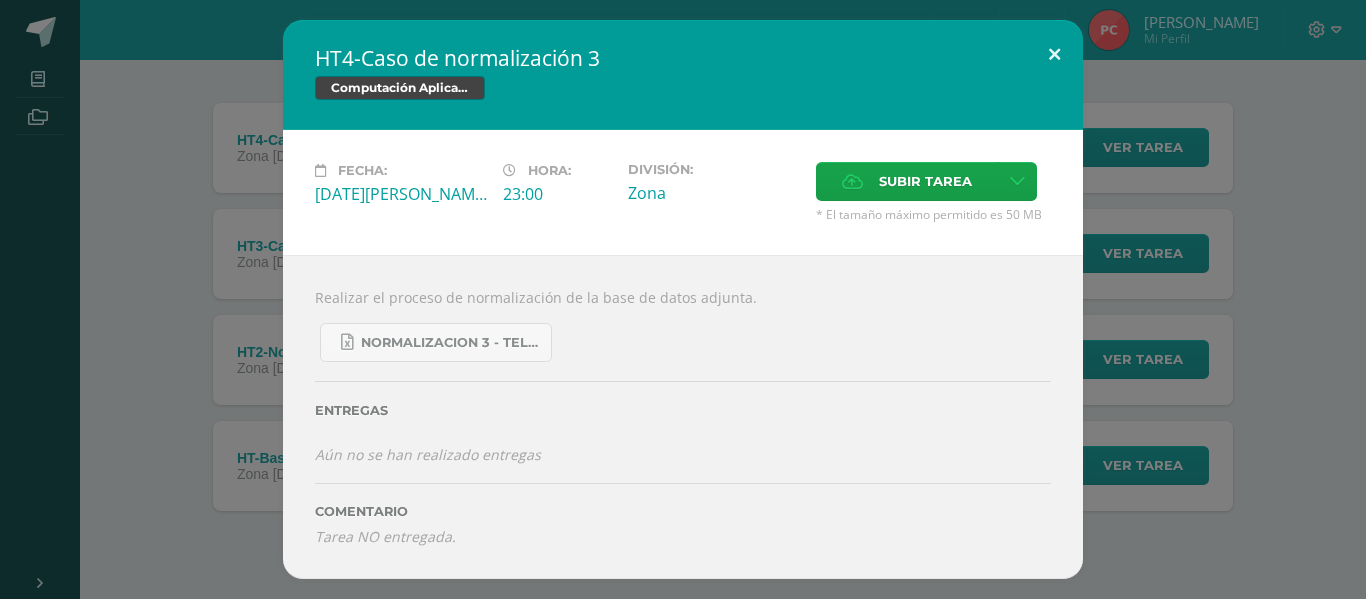 click at bounding box center (1054, 54) 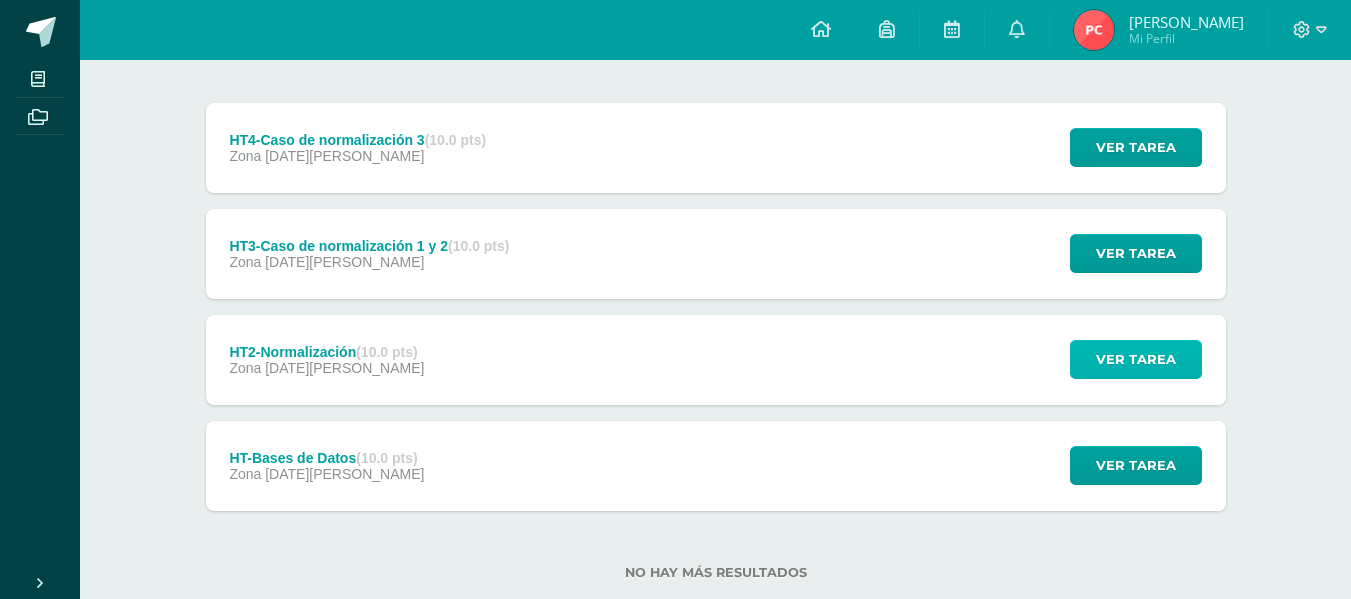 click on "Ver tarea" at bounding box center [1136, 359] 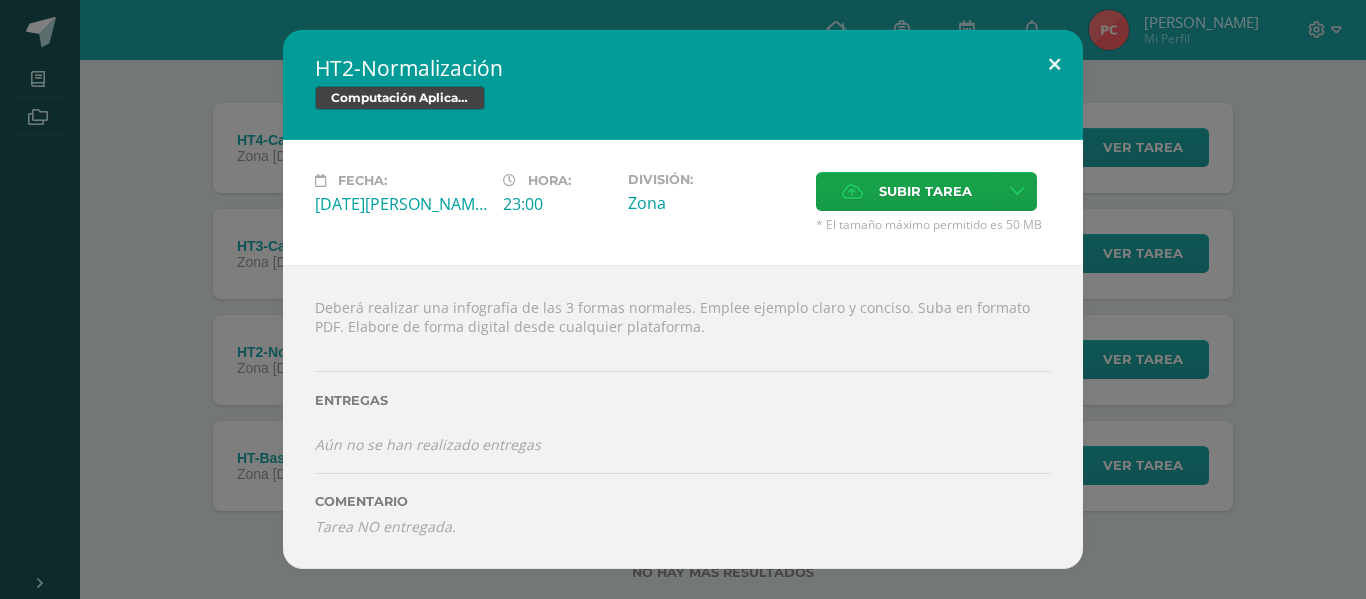 click at bounding box center (1054, 64) 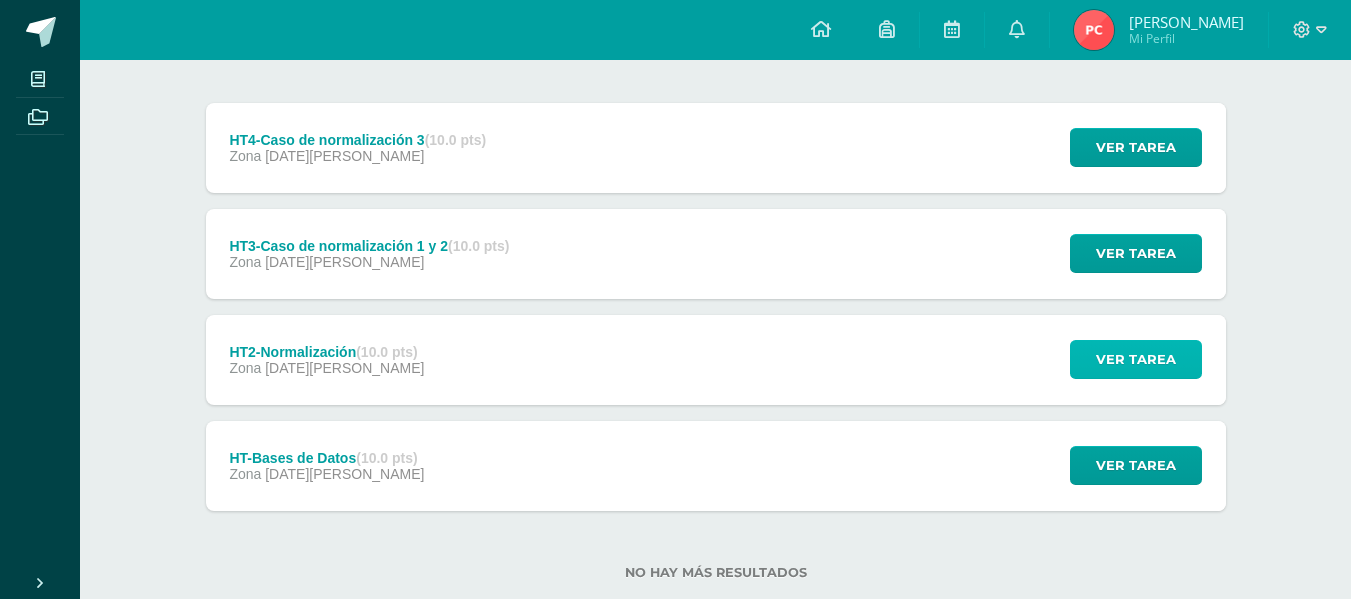 scroll, scrollTop: 220, scrollLeft: 0, axis: vertical 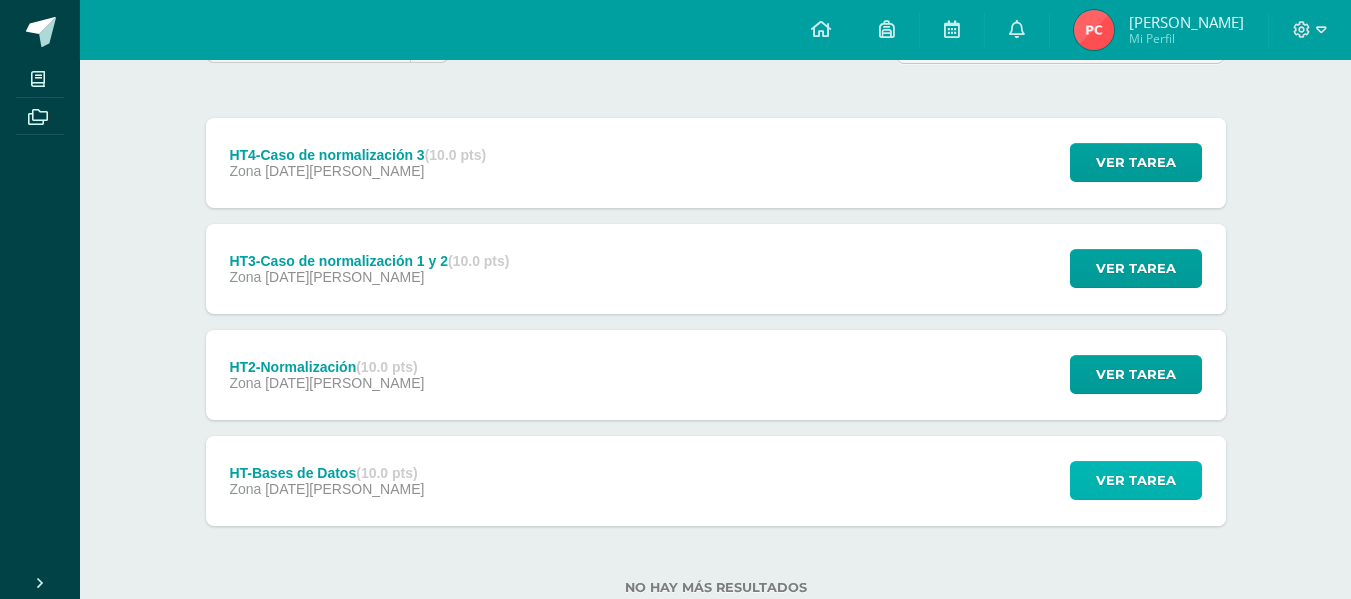 click on "Ver tarea" at bounding box center (1136, 480) 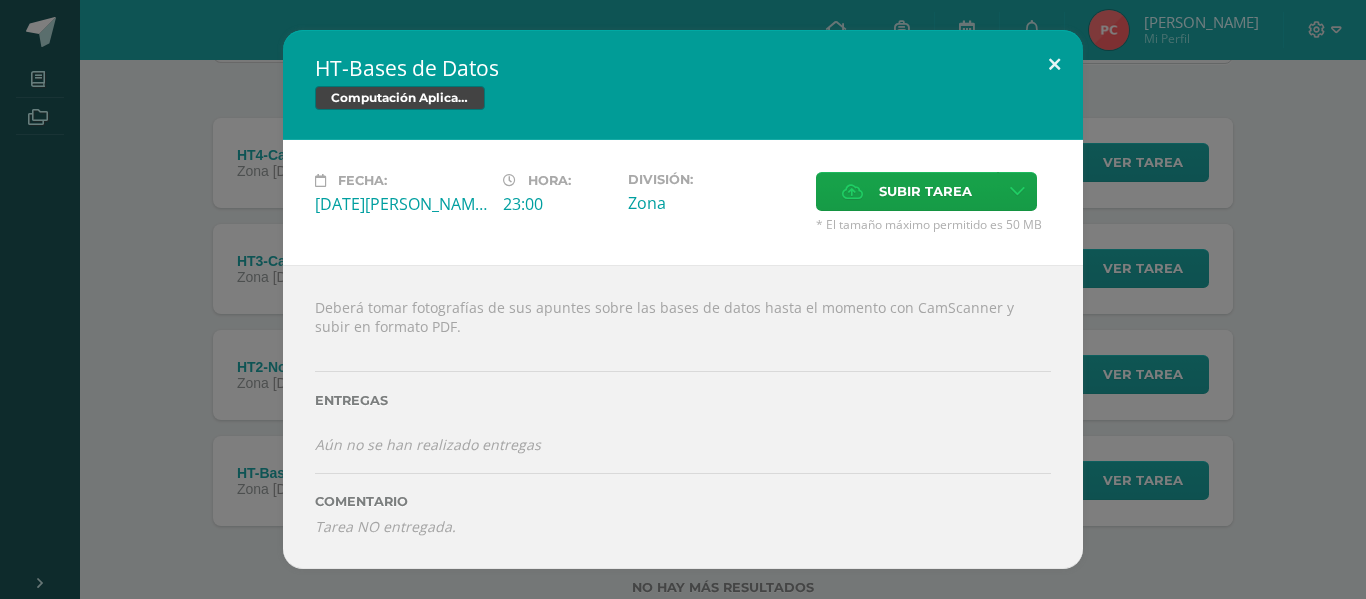 click at bounding box center [1054, 64] 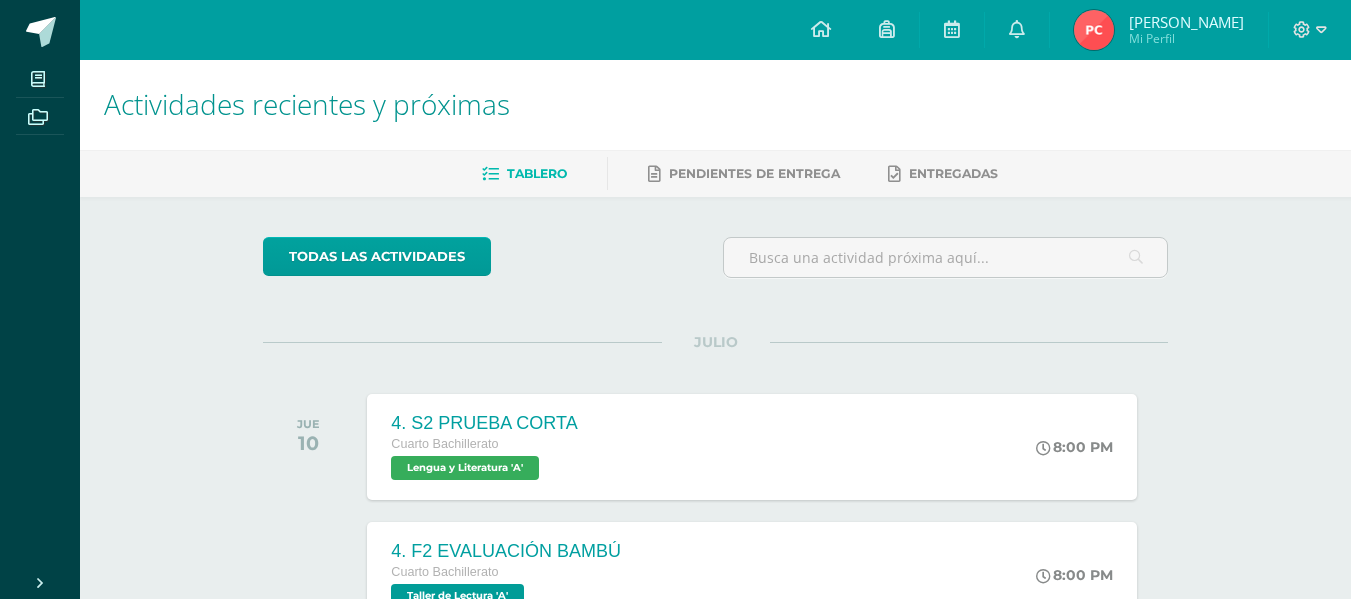 scroll, scrollTop: 0, scrollLeft: 0, axis: both 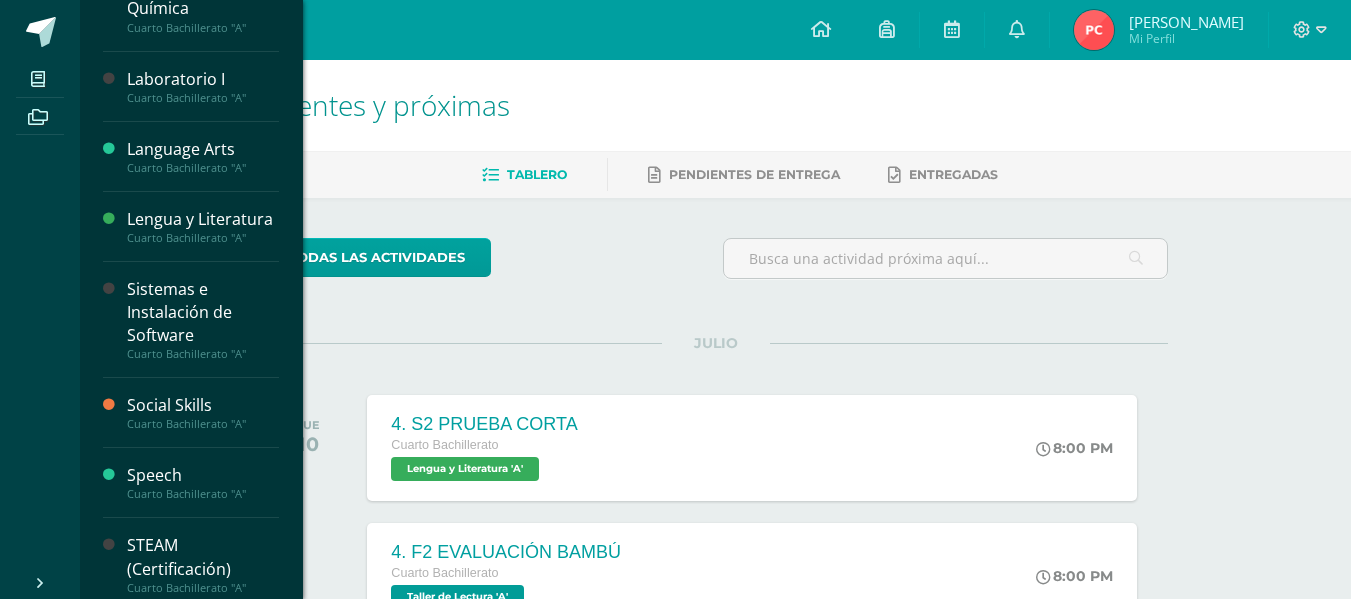click on "Cuarto
Bachillerato
"A"" at bounding box center (203, 98) 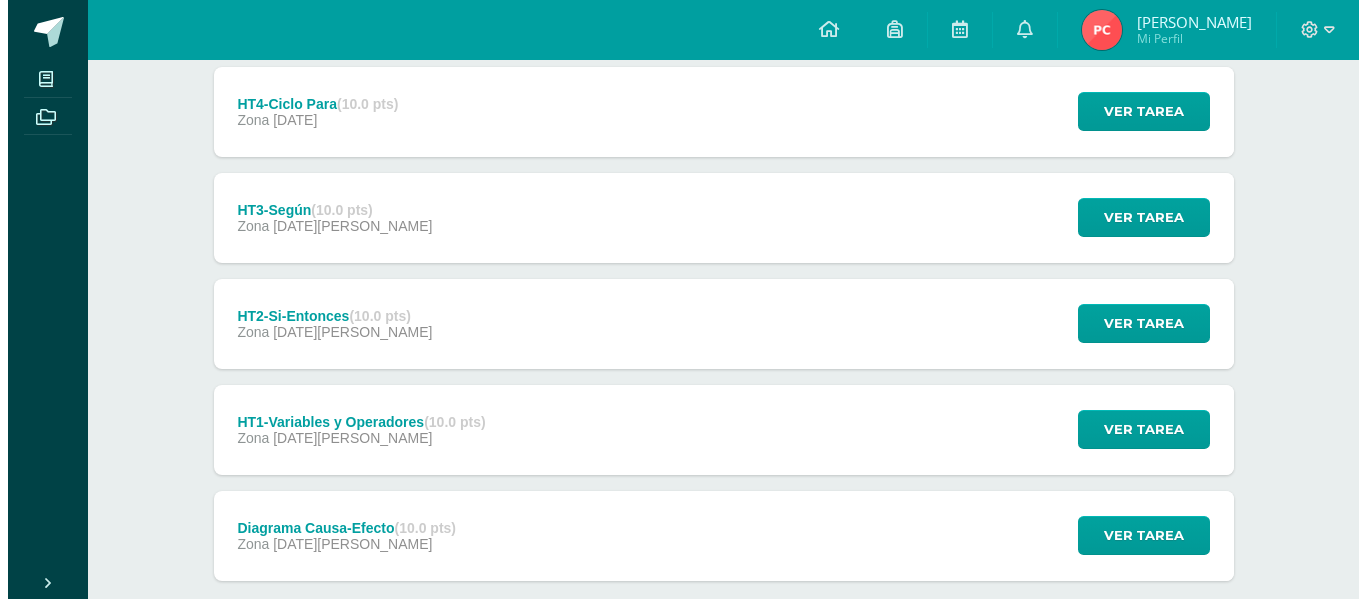 scroll, scrollTop: 272, scrollLeft: 0, axis: vertical 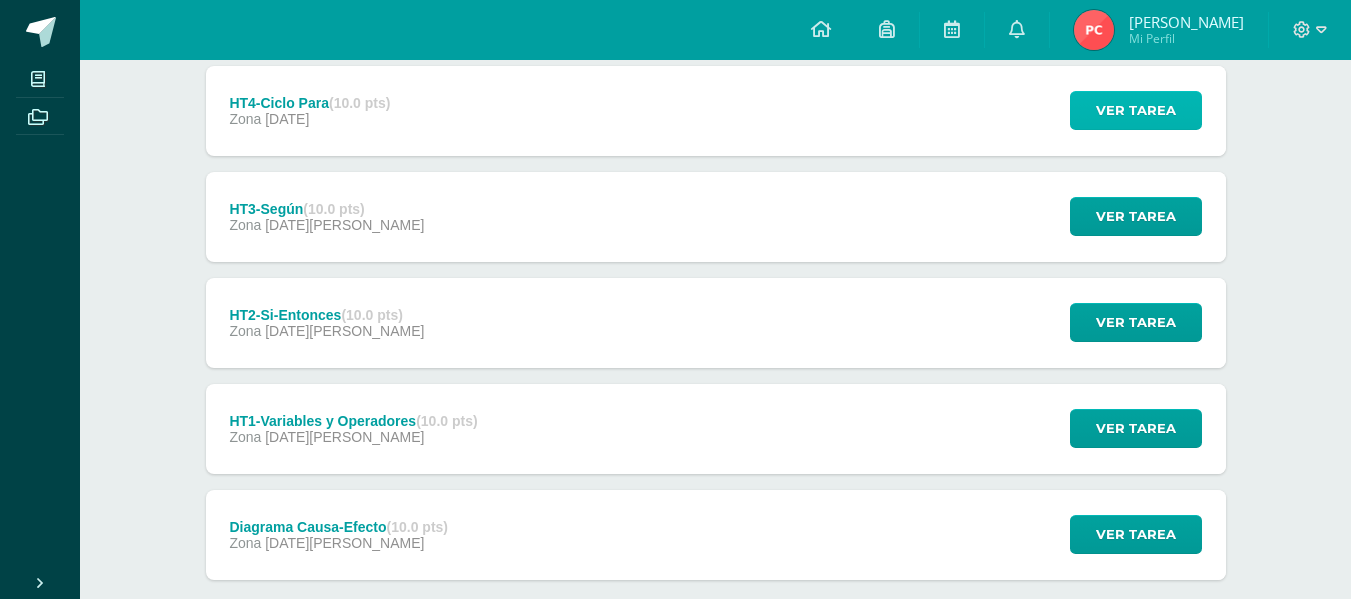 click on "Ver tarea" at bounding box center (1136, 110) 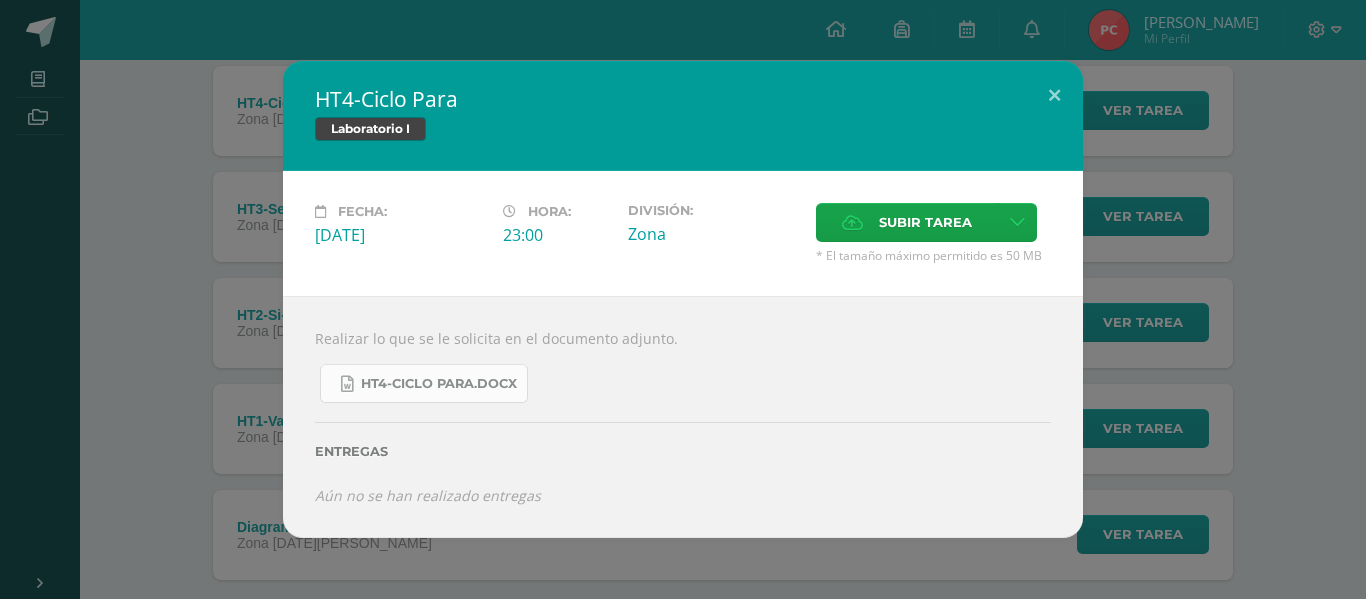 click on "HT4-Ciclo Para.docx" at bounding box center [439, 384] 